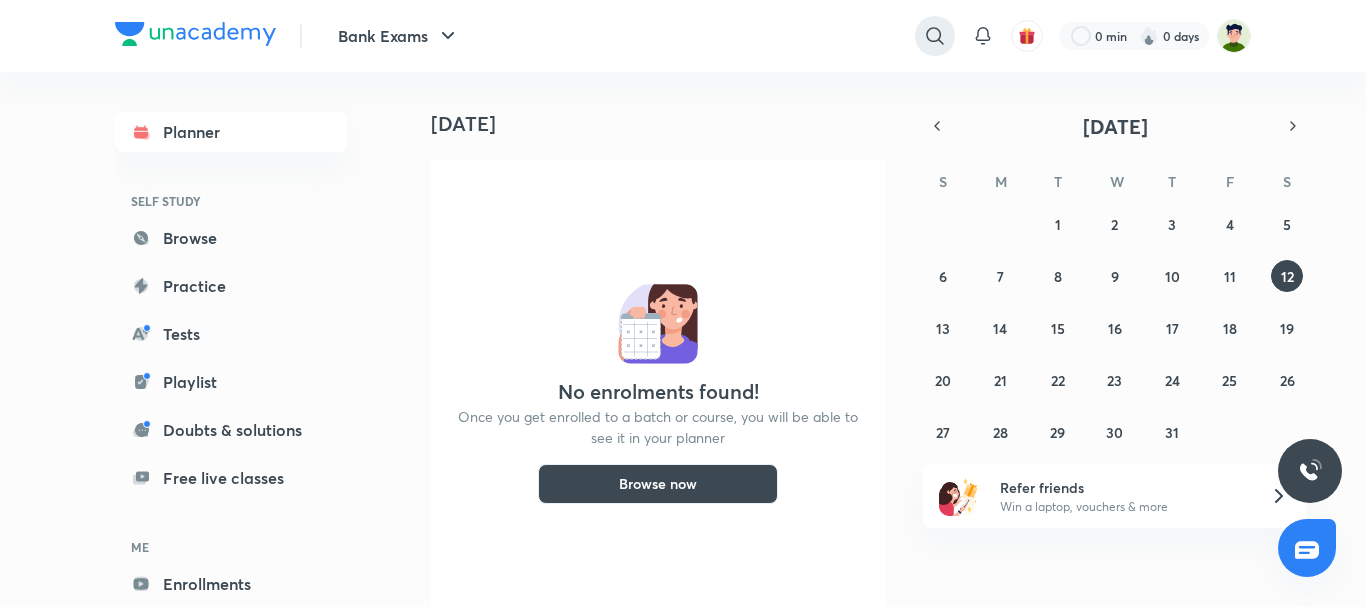scroll, scrollTop: 0, scrollLeft: 0, axis: both 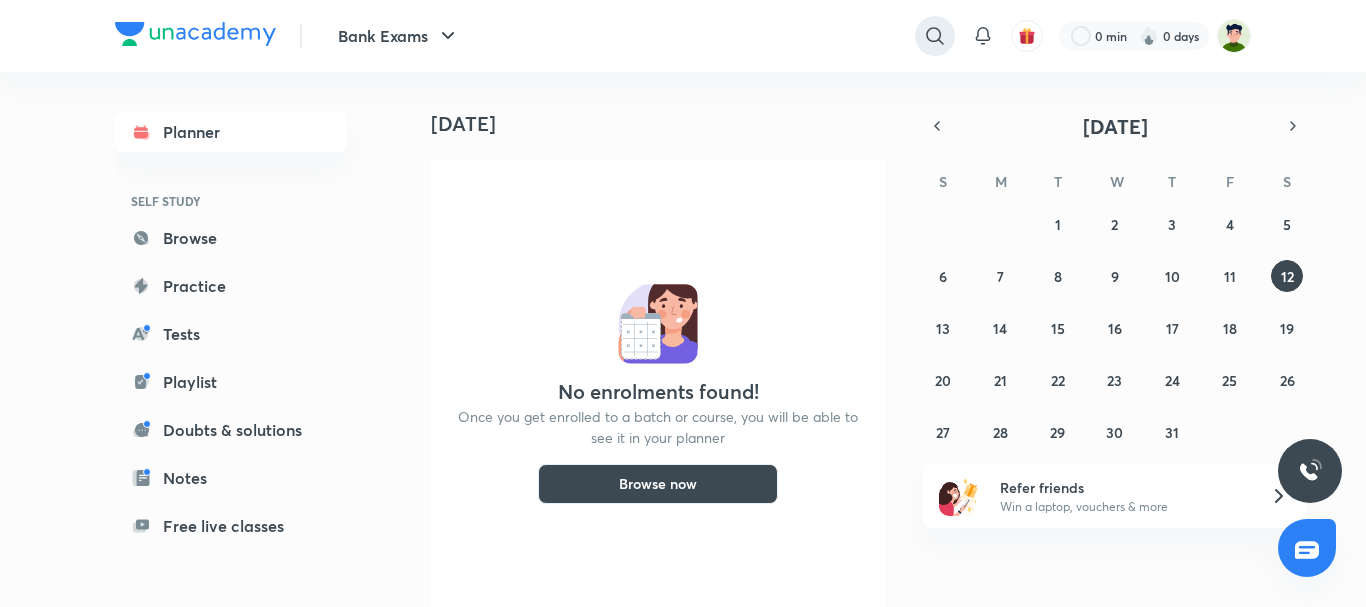 click at bounding box center [935, 36] 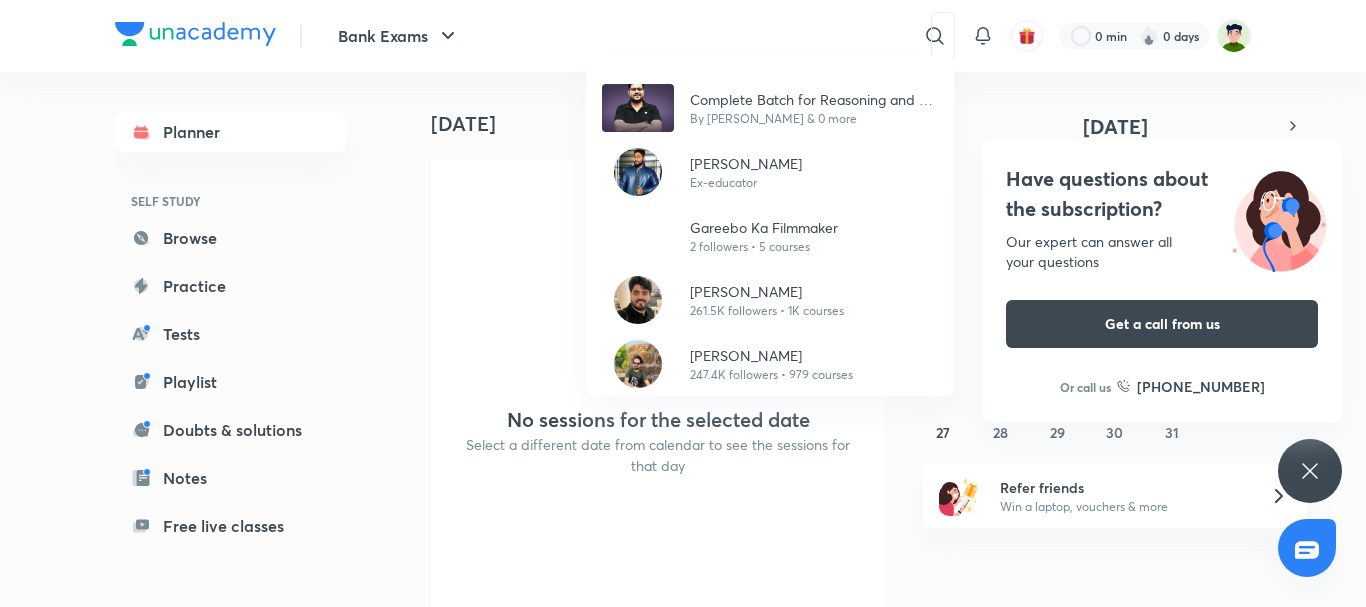 click on "Complete Batch for Reasoning and DI by [PERSON_NAME] By [PERSON_NAME] & 0 more [PERSON_NAME] Ex-educator [PERSON_NAME] Filmmaker  2 followers • 5 courses [PERSON_NAME] 261.5K followers • 1K courses [PERSON_NAME] 247.4K followers • 979 courses" at bounding box center (683, 303) 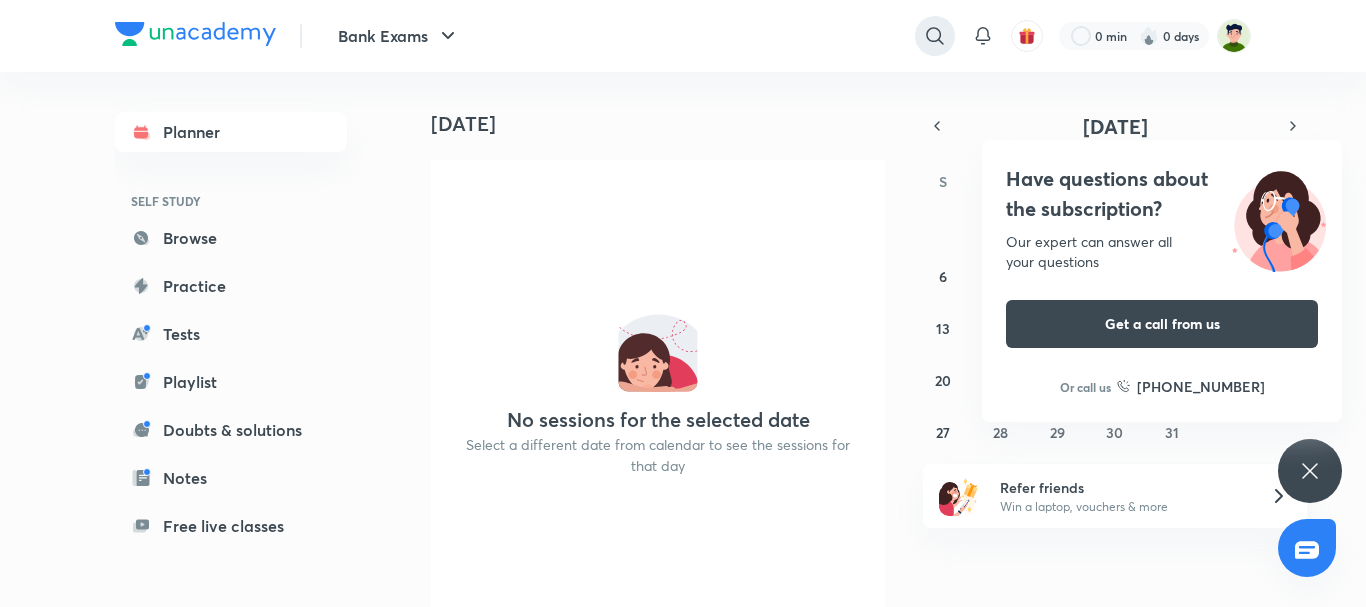 click 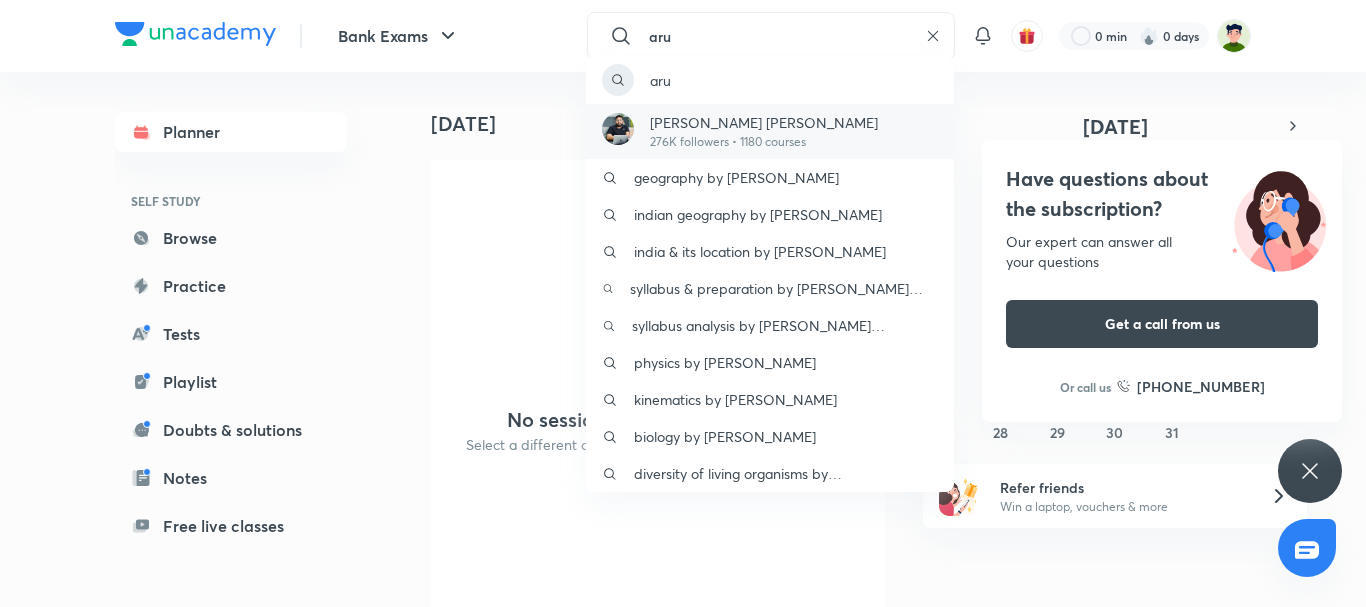 type on "aru" 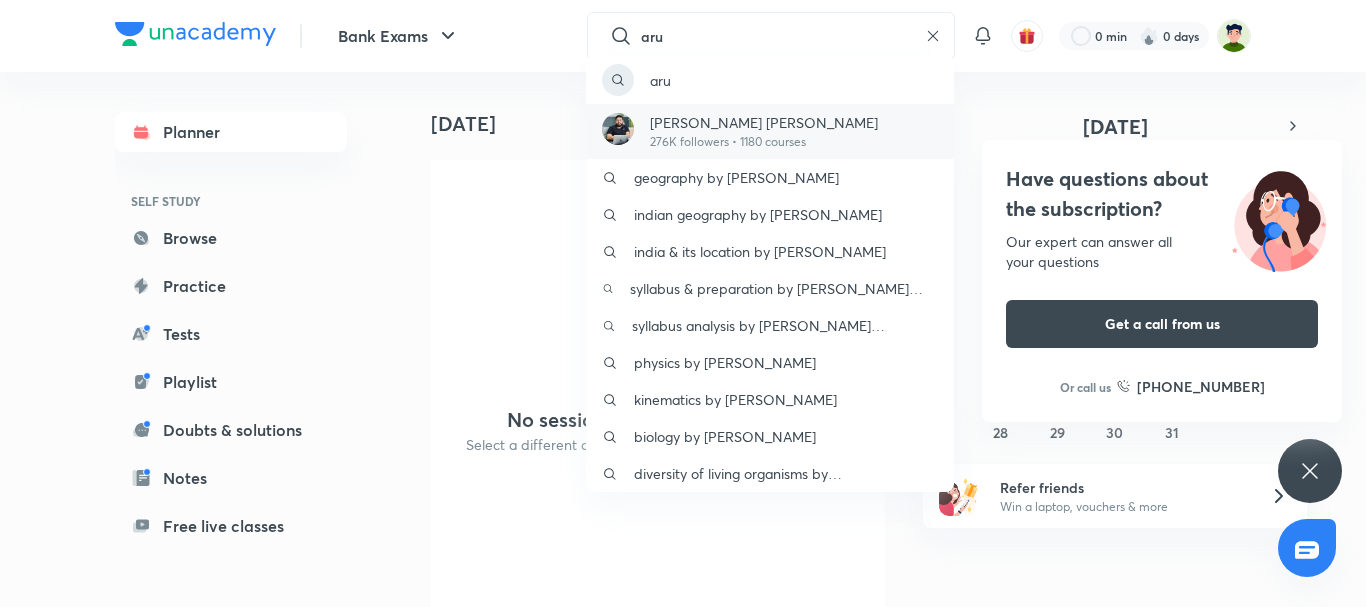 click on "[PERSON_NAME] [PERSON_NAME]" at bounding box center [764, 122] 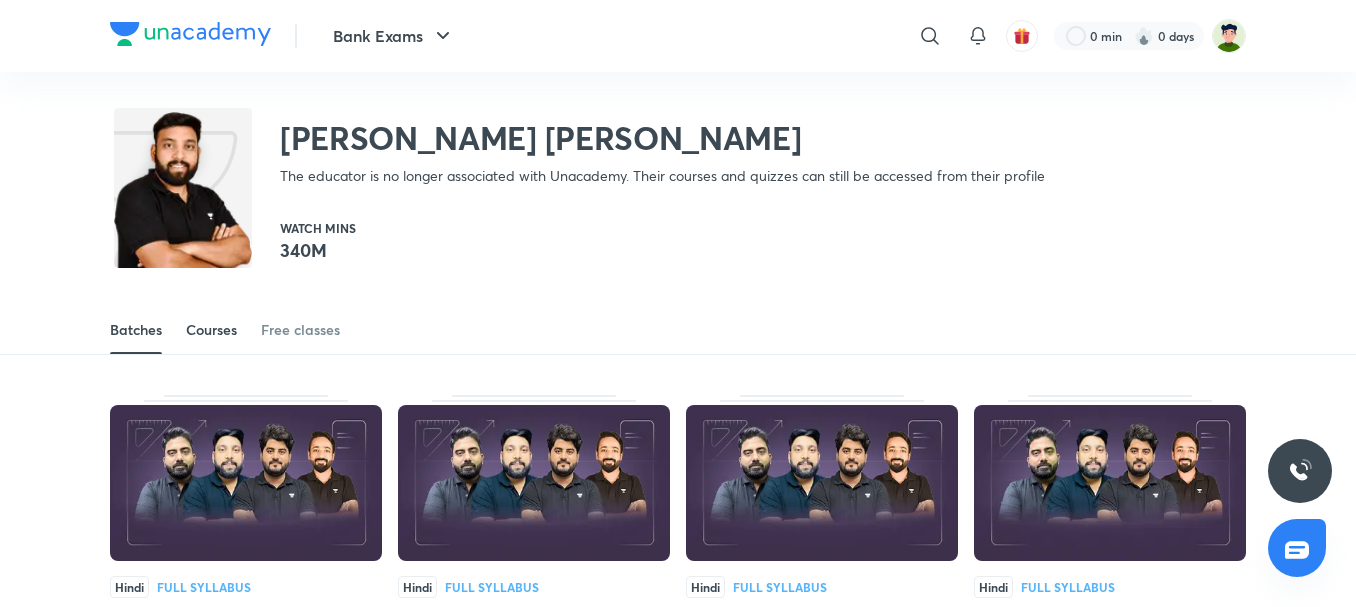 click on "Courses" at bounding box center [211, 330] 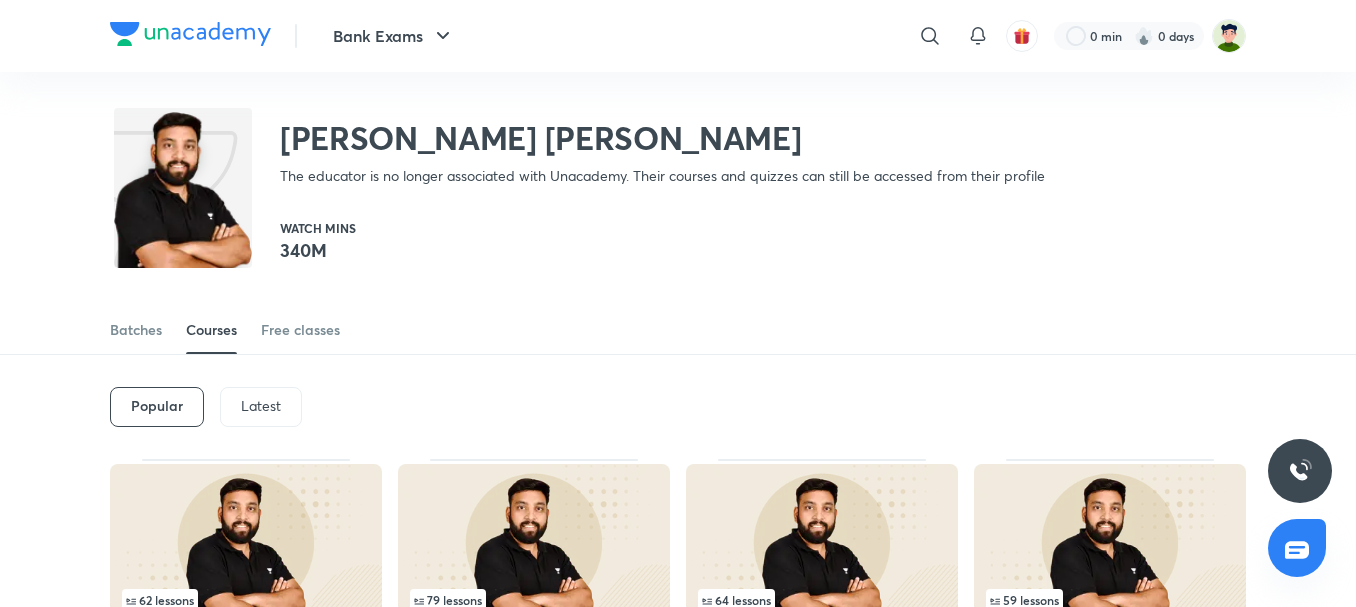 click on "Latest" at bounding box center [261, 407] 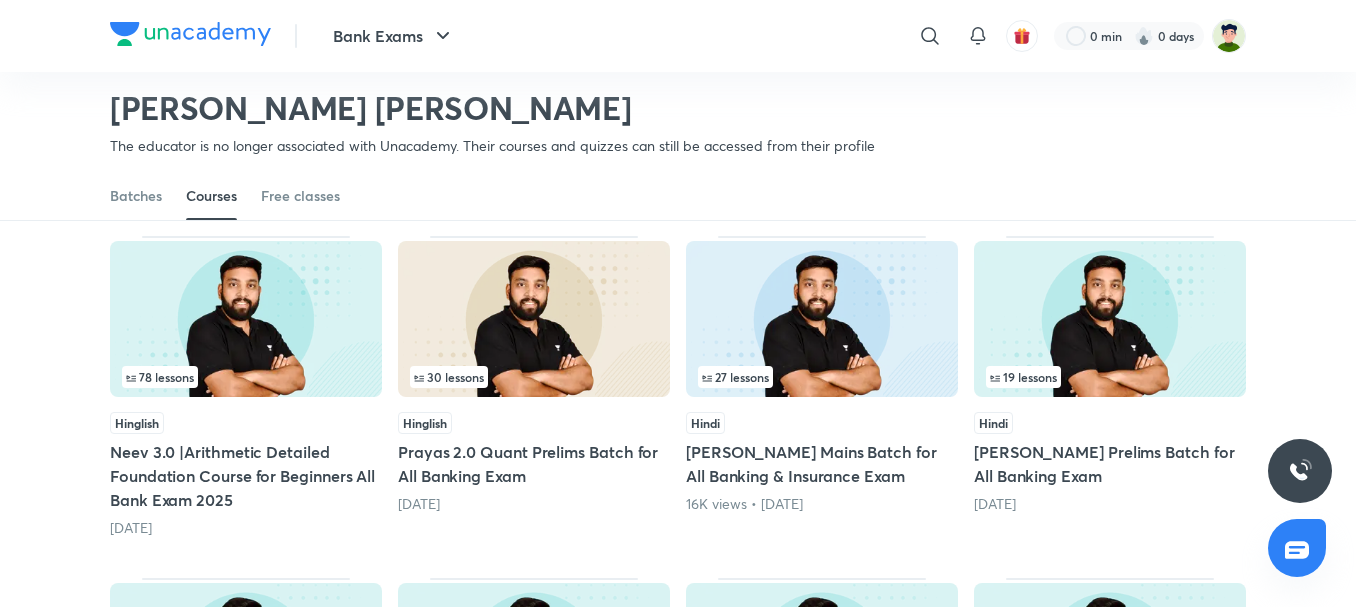 scroll, scrollTop: 188, scrollLeft: 0, axis: vertical 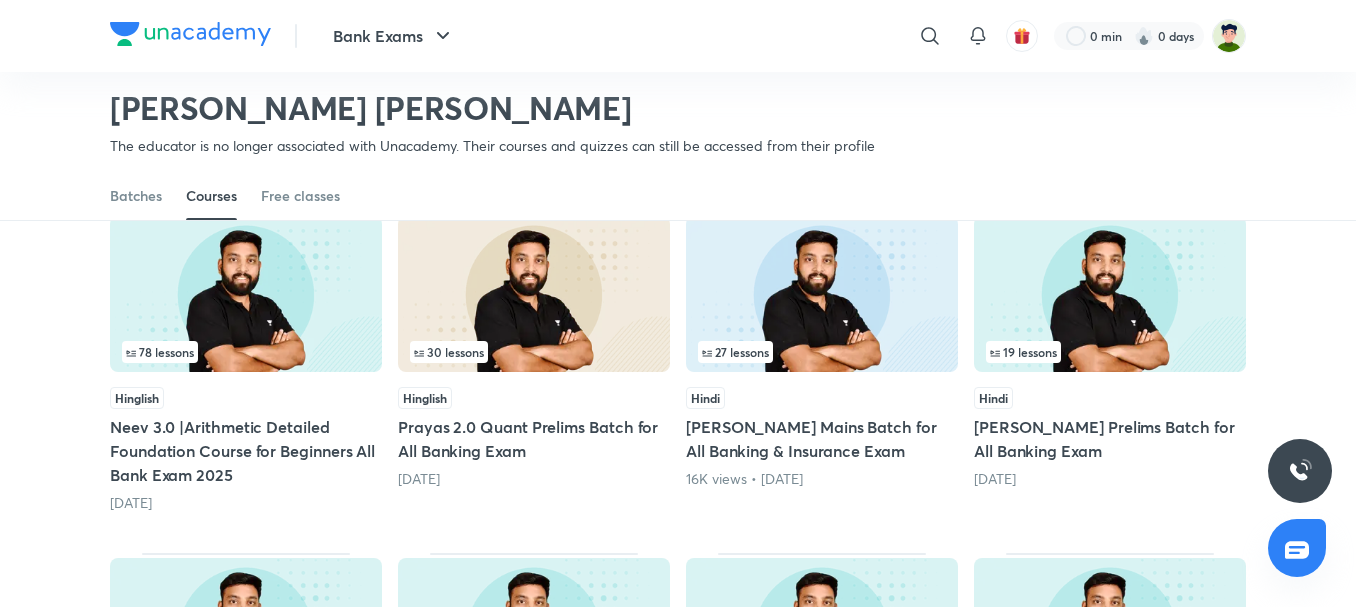 click at bounding box center (246, 294) 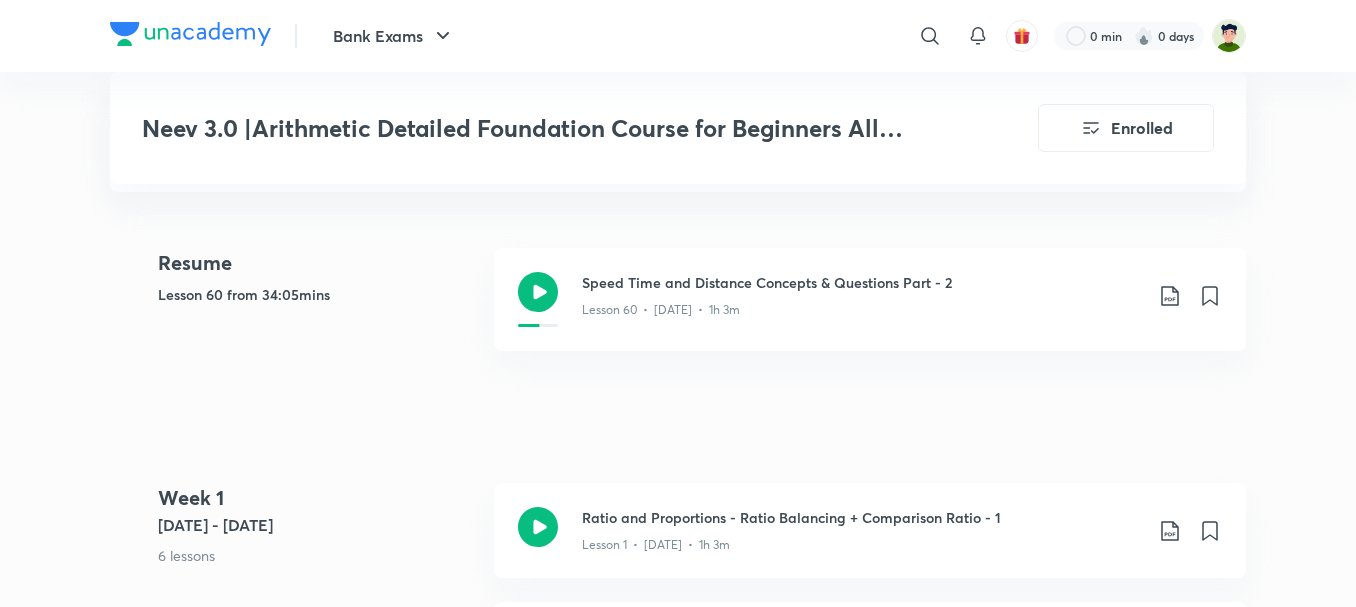scroll, scrollTop: 626, scrollLeft: 0, axis: vertical 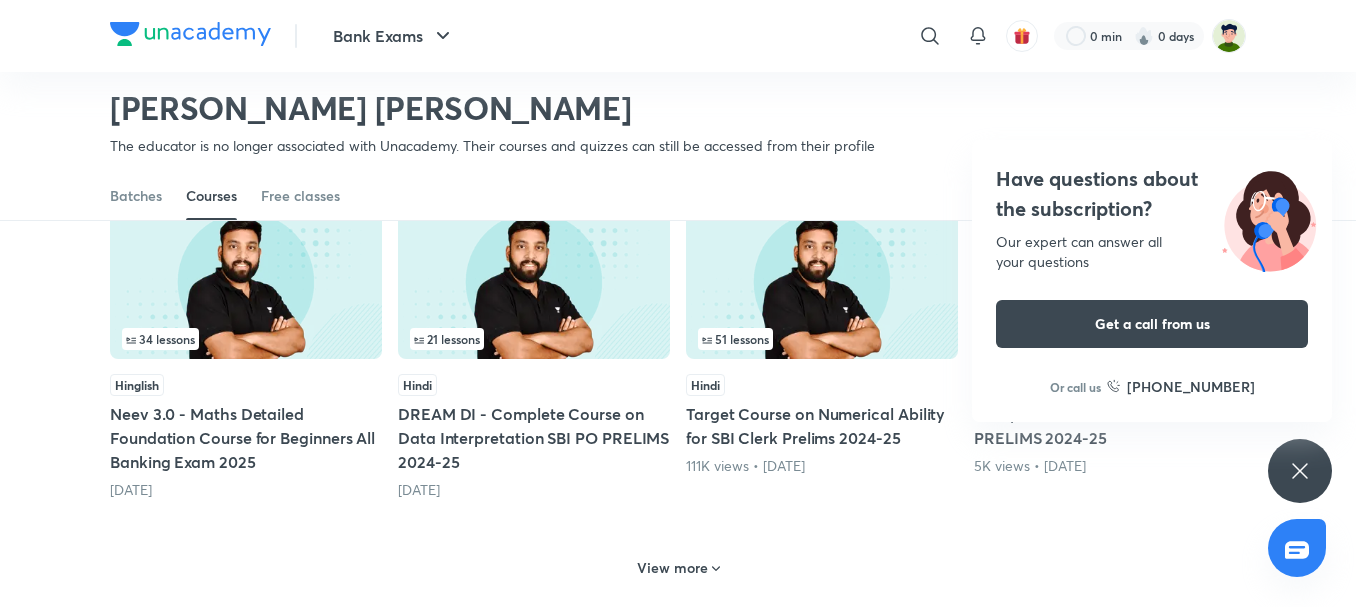 click at bounding box center (246, 281) 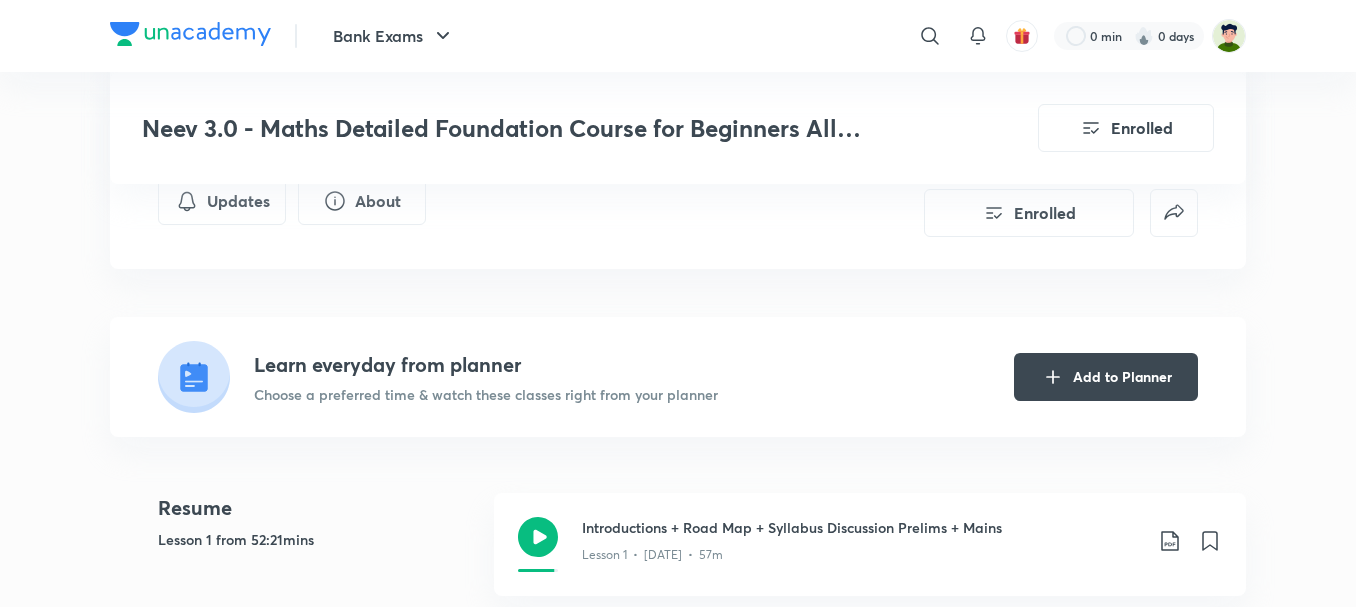 scroll, scrollTop: 0, scrollLeft: 0, axis: both 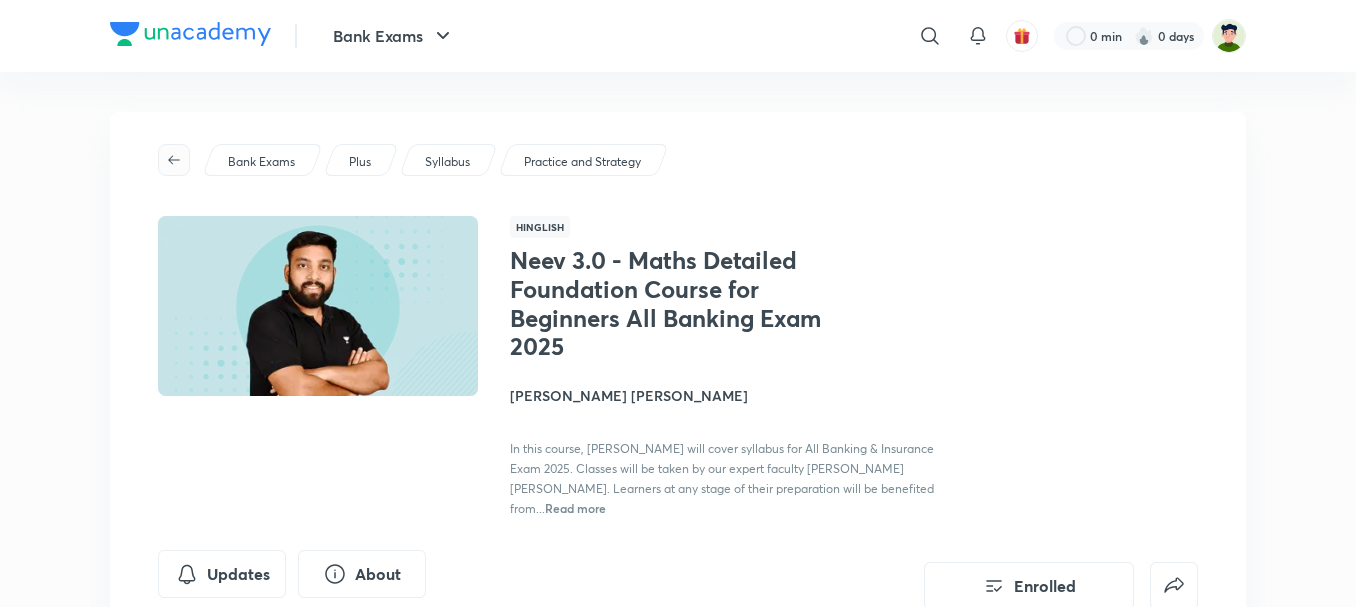 click 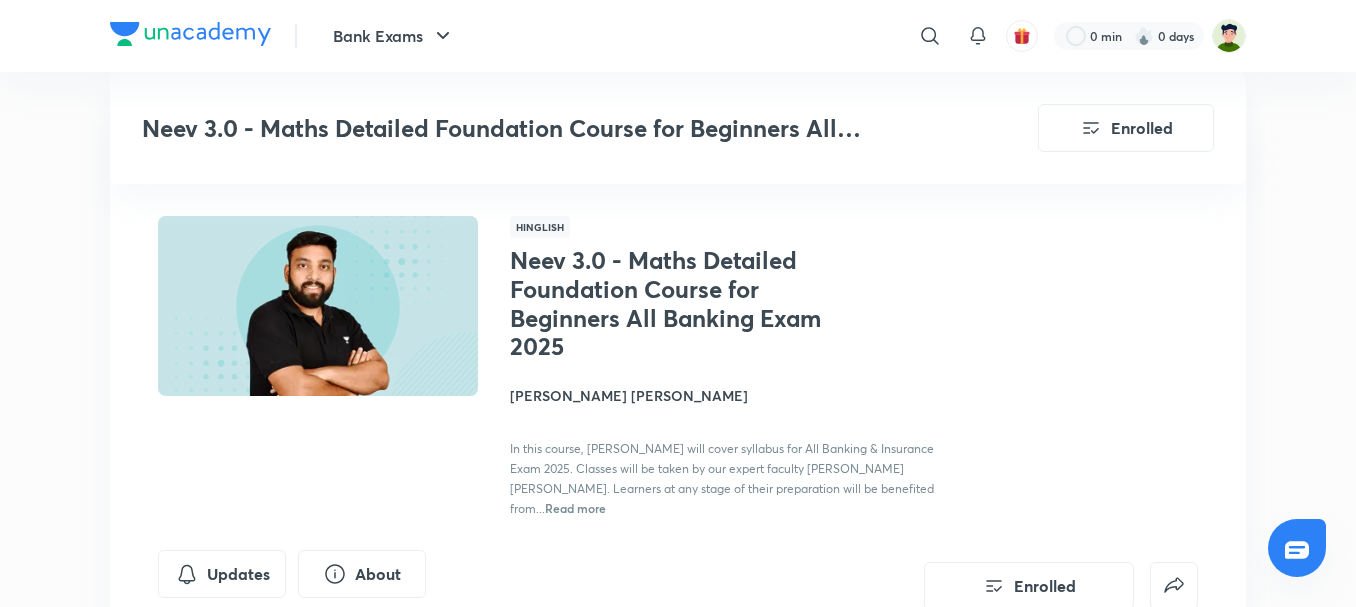 scroll, scrollTop: 886, scrollLeft: 0, axis: vertical 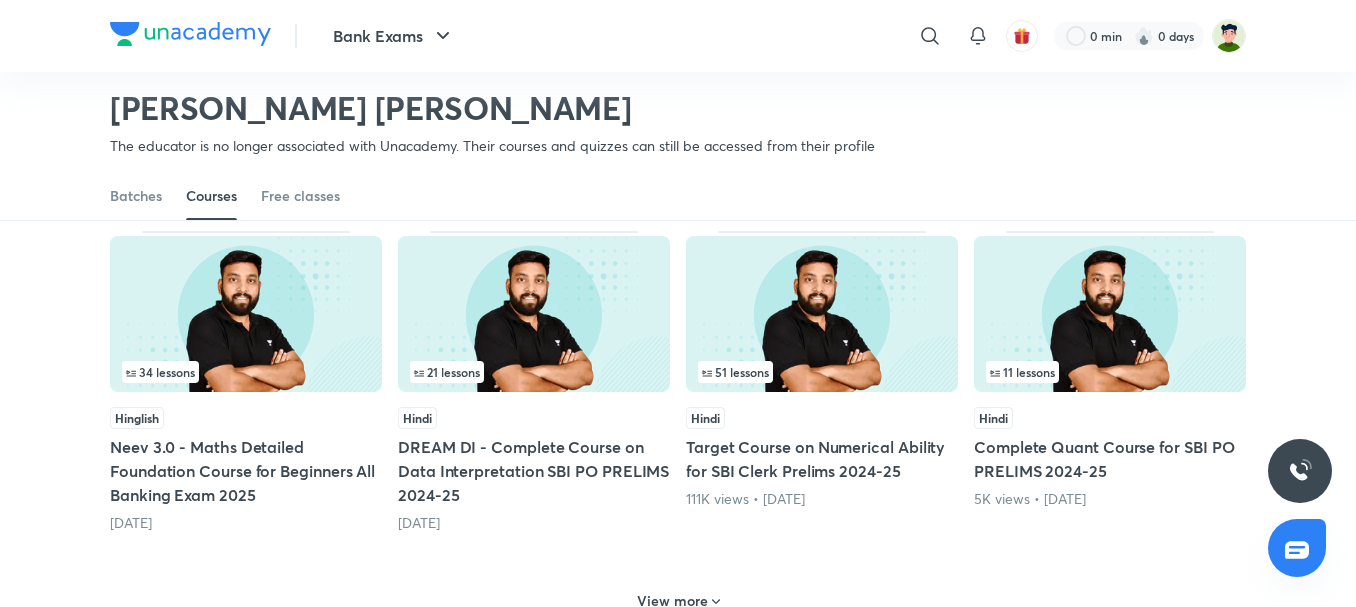 click at bounding box center (246, 314) 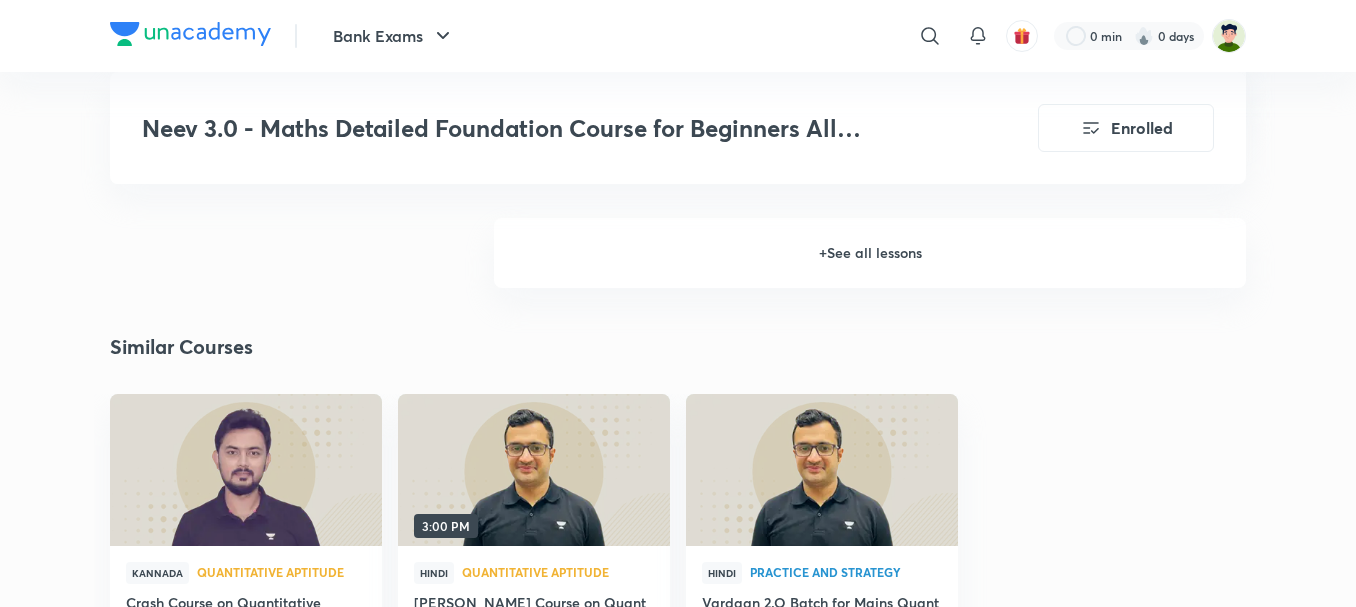 scroll, scrollTop: 2599, scrollLeft: 0, axis: vertical 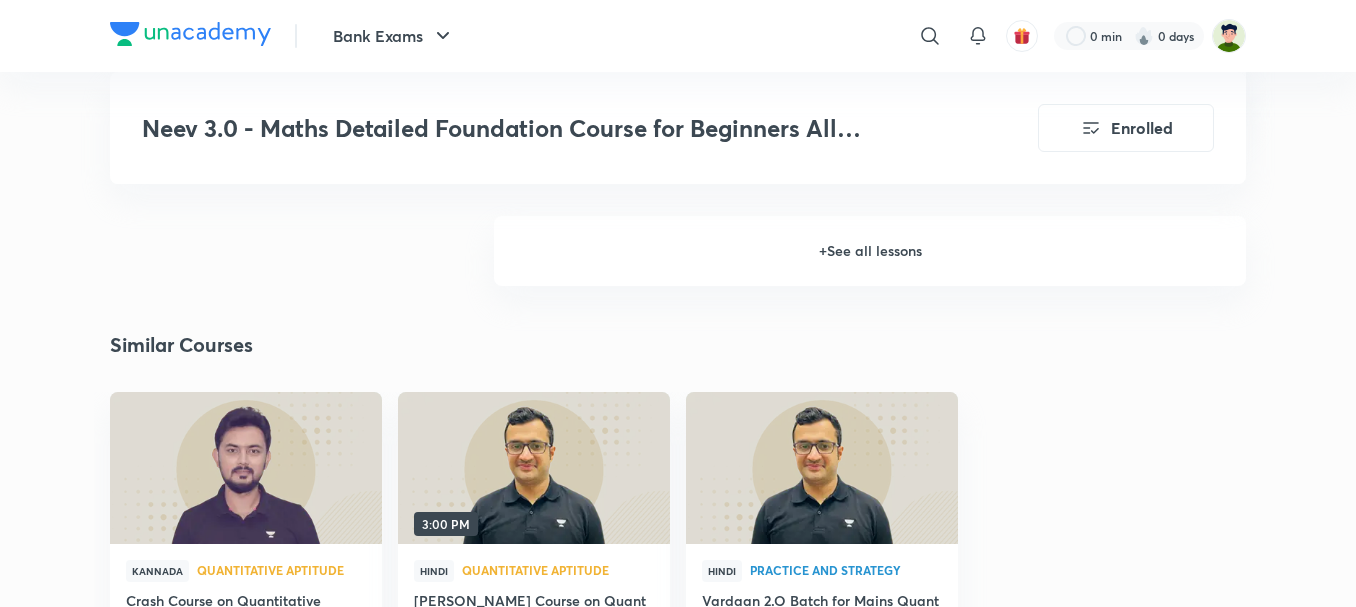 click on "+  See all lessons" at bounding box center (870, 251) 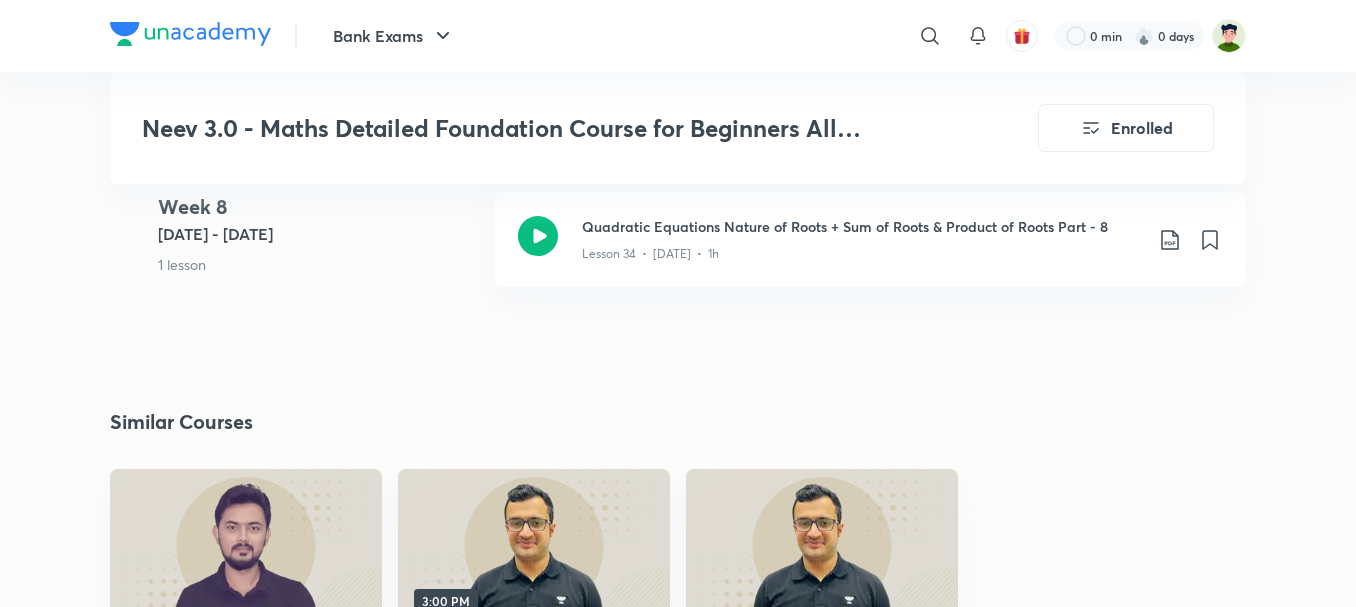 scroll, scrollTop: 5596, scrollLeft: 0, axis: vertical 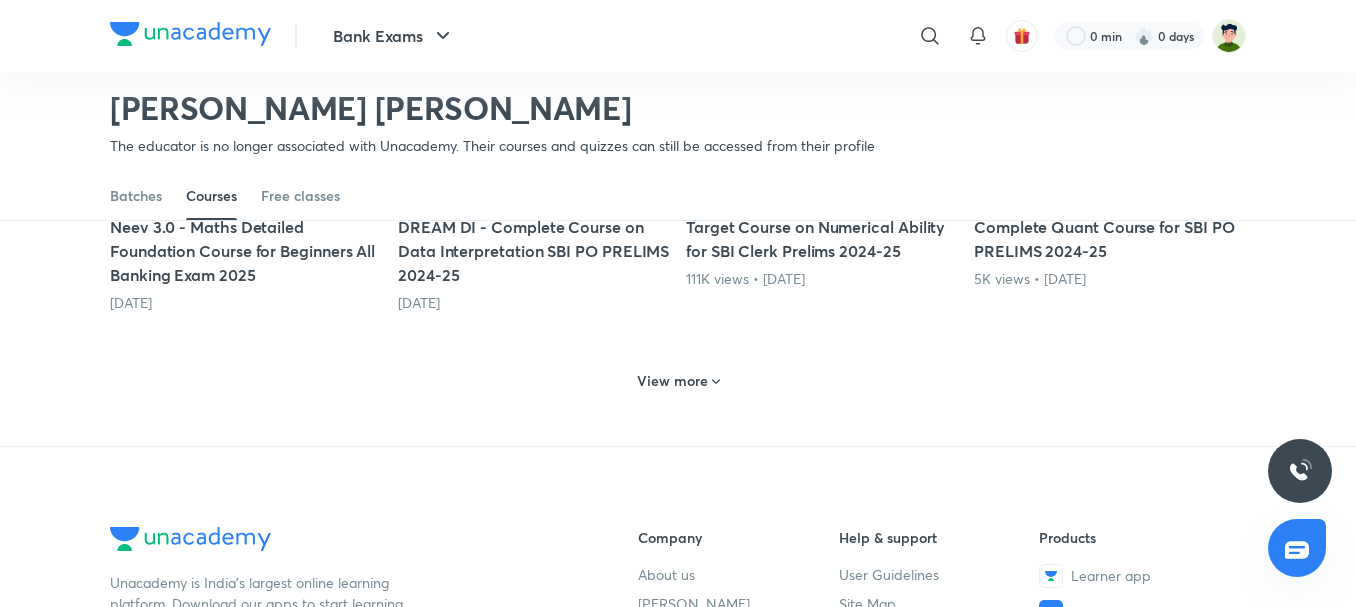 click on "View more" at bounding box center (672, 381) 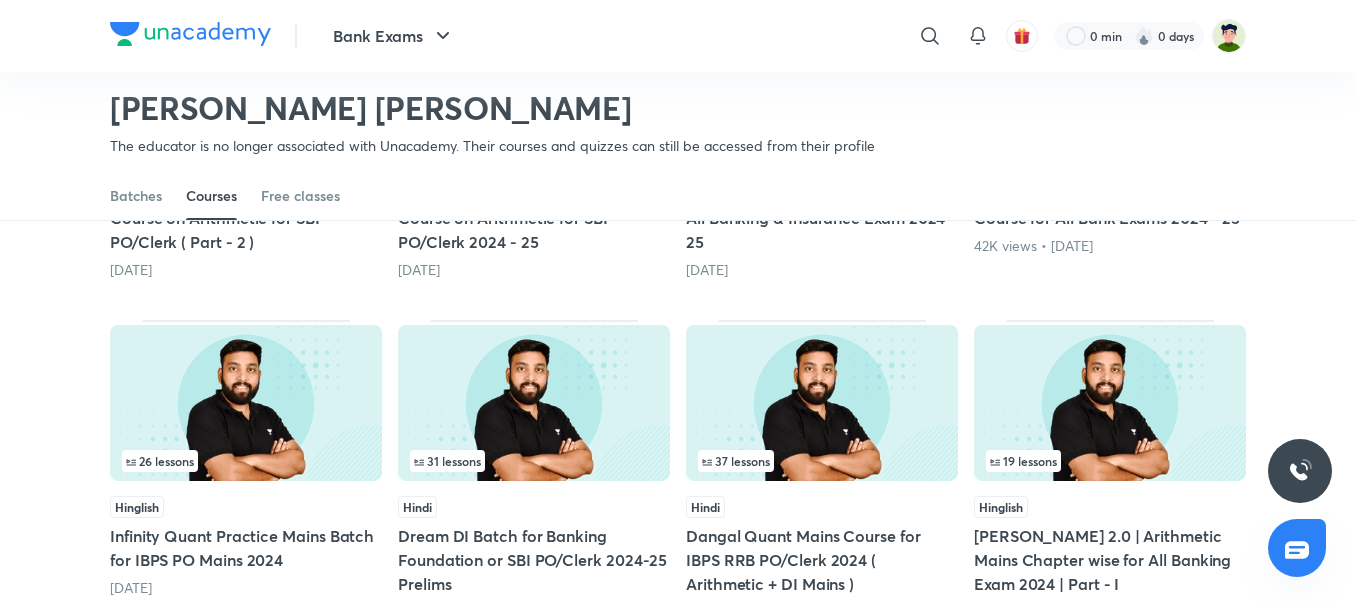 scroll, scrollTop: 1450, scrollLeft: 0, axis: vertical 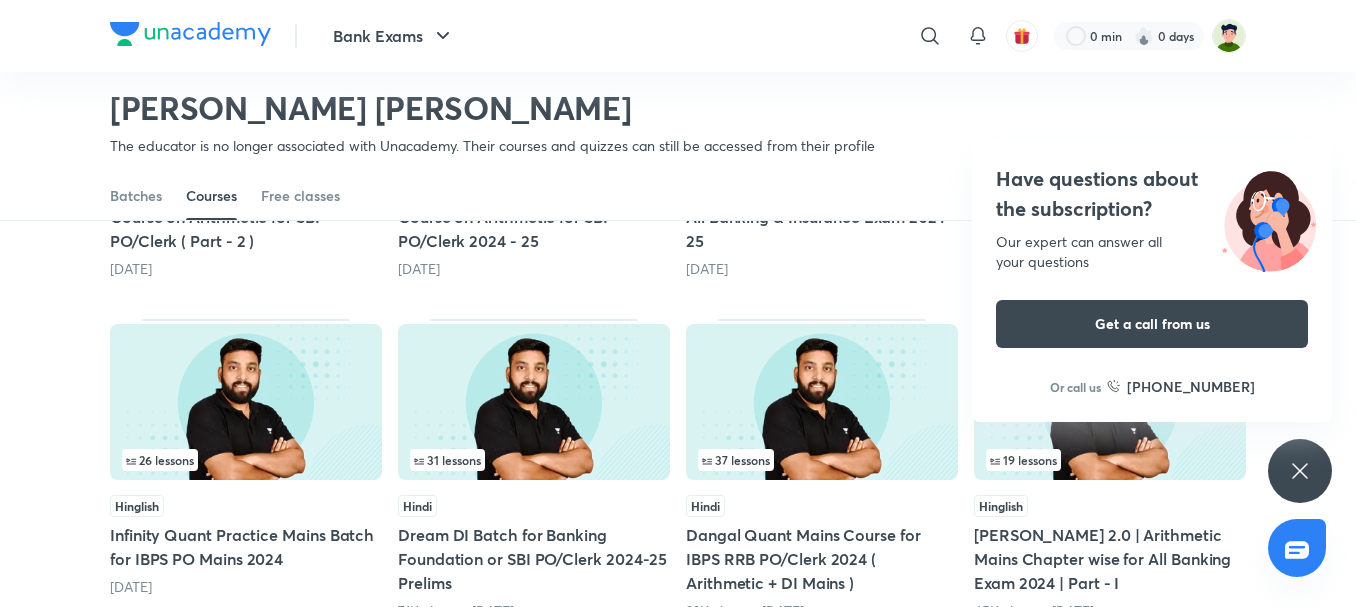 click at bounding box center [534, 402] 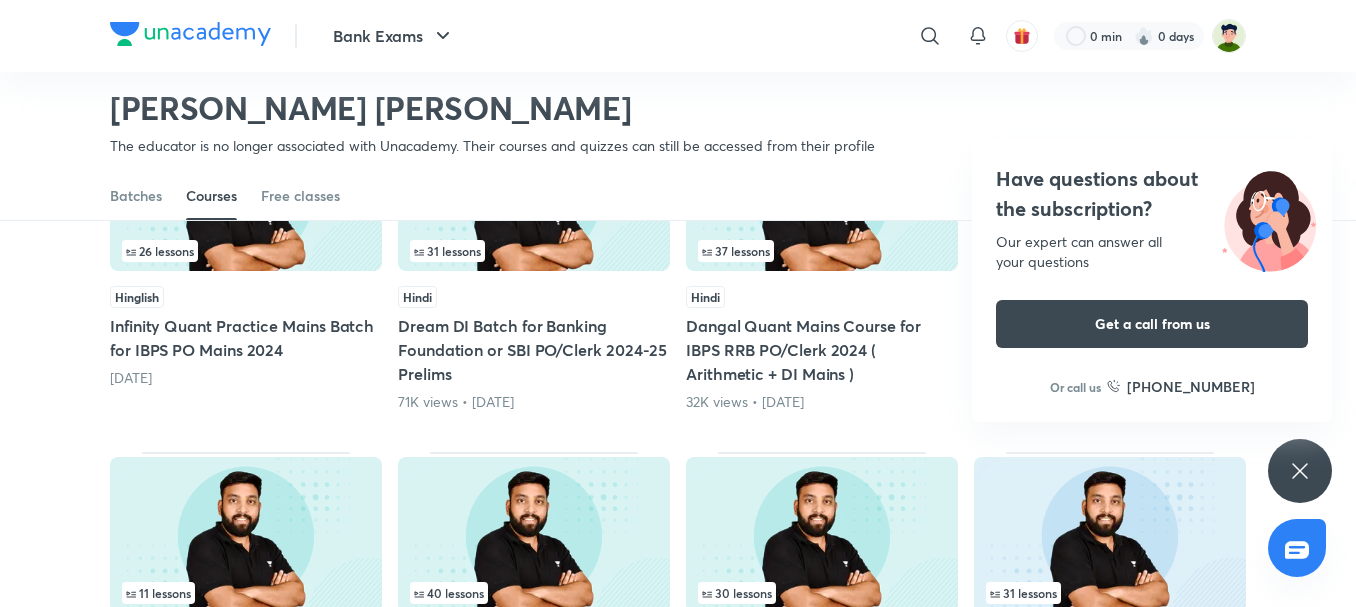 scroll, scrollTop: 1660, scrollLeft: 0, axis: vertical 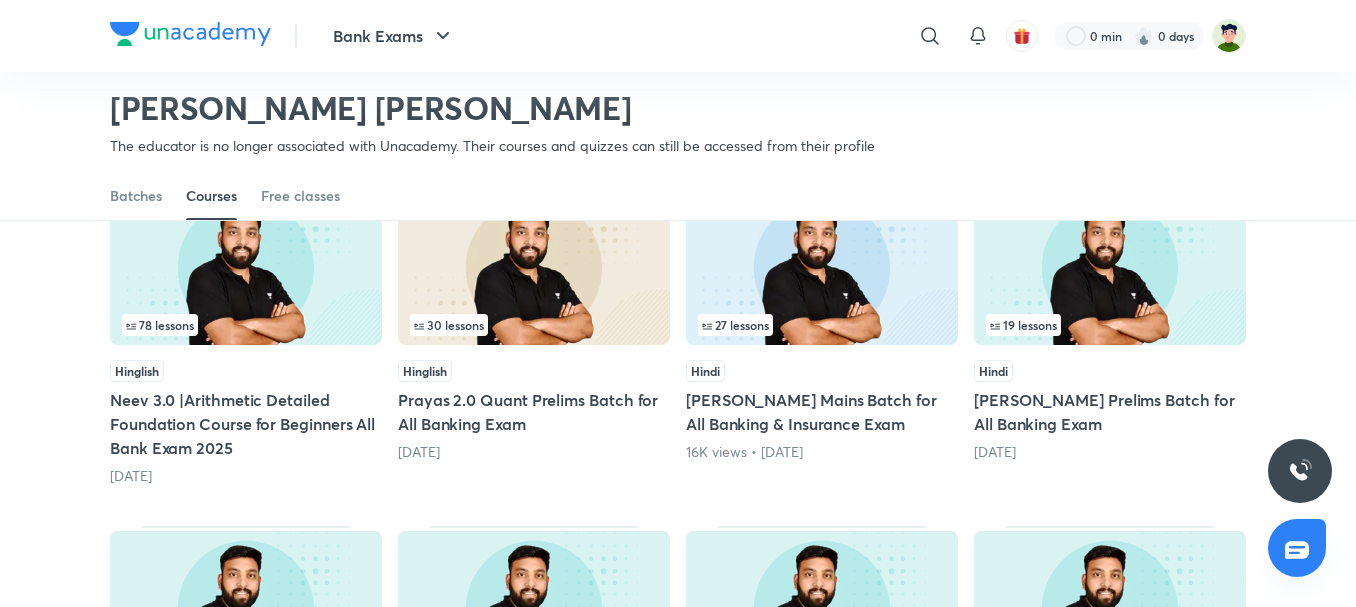 click at bounding box center [246, 267] 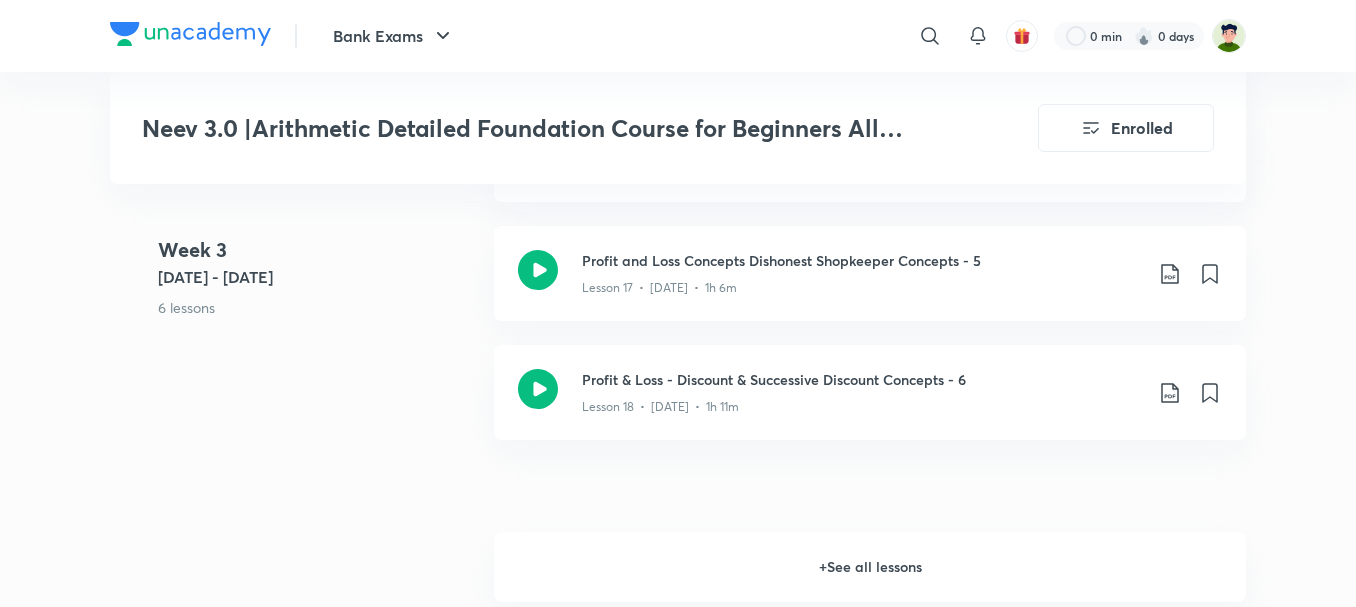 scroll, scrollTop: 3139, scrollLeft: 0, axis: vertical 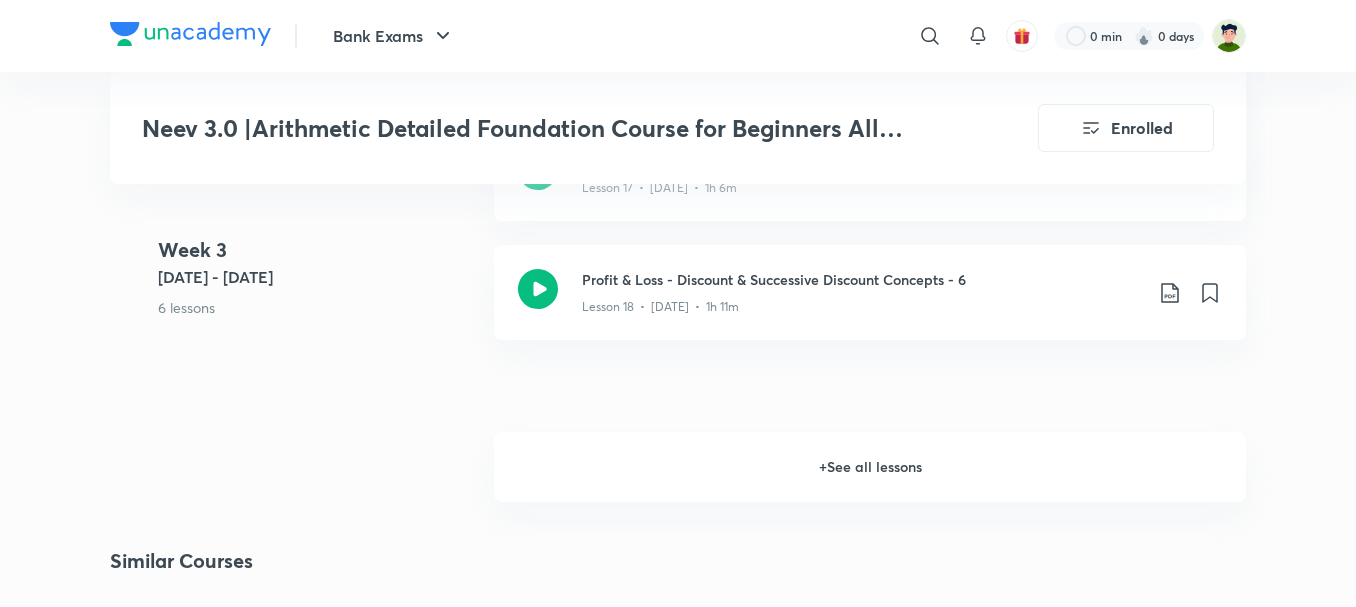 click on "+  See all lessons" at bounding box center (870, 467) 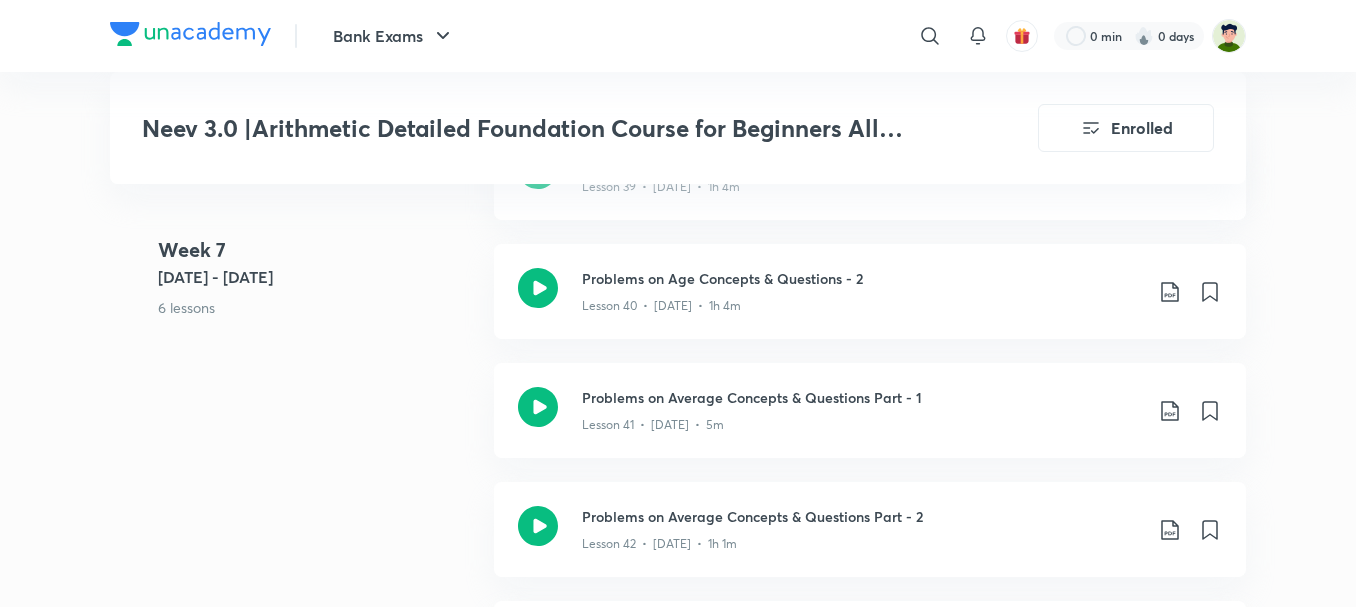 scroll, scrollTop: 6192, scrollLeft: 0, axis: vertical 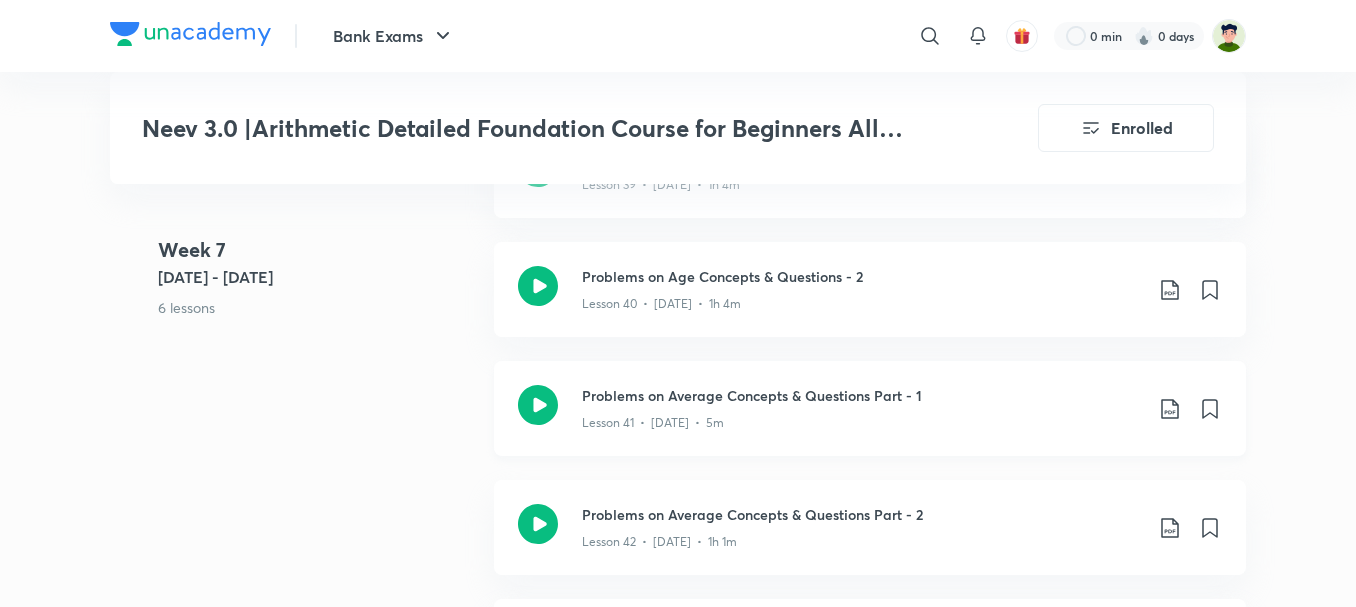 click 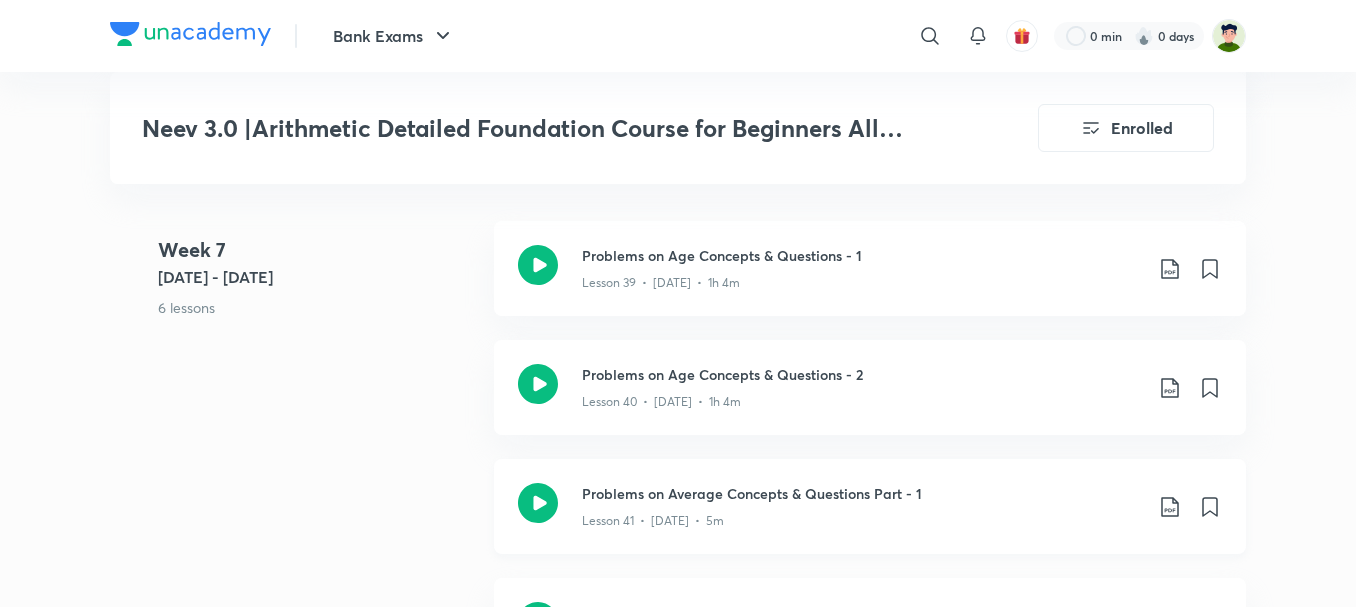 scroll, scrollTop: 6117, scrollLeft: 0, axis: vertical 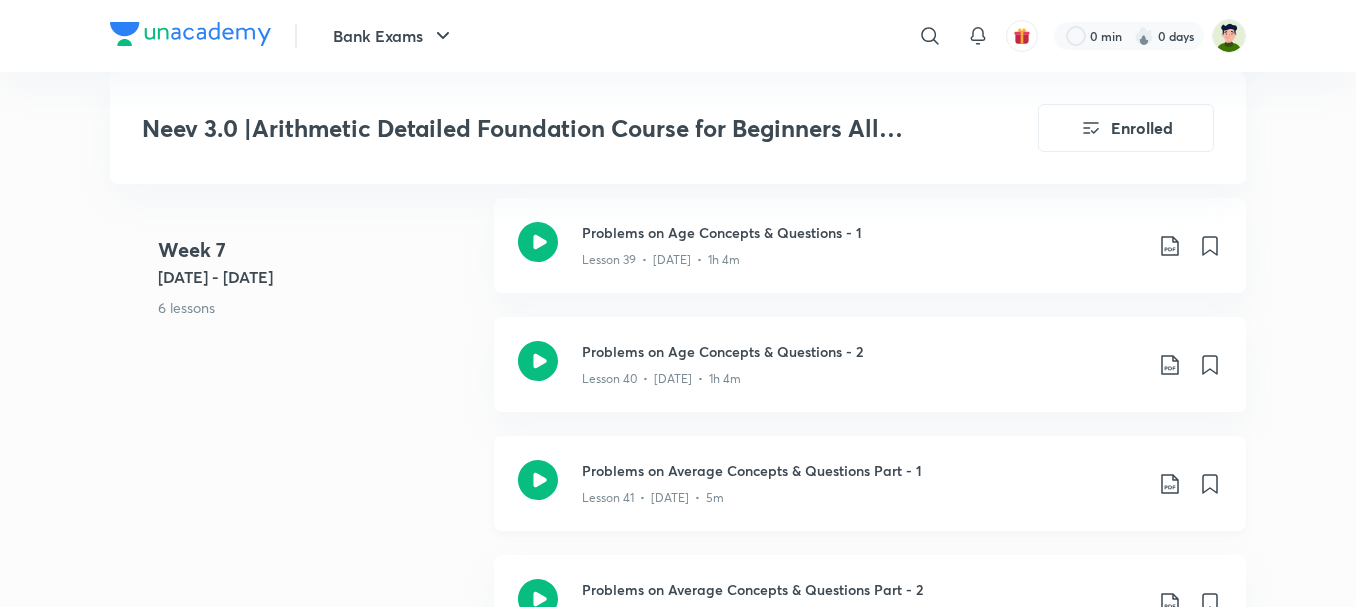 click at bounding box center (538, 483) 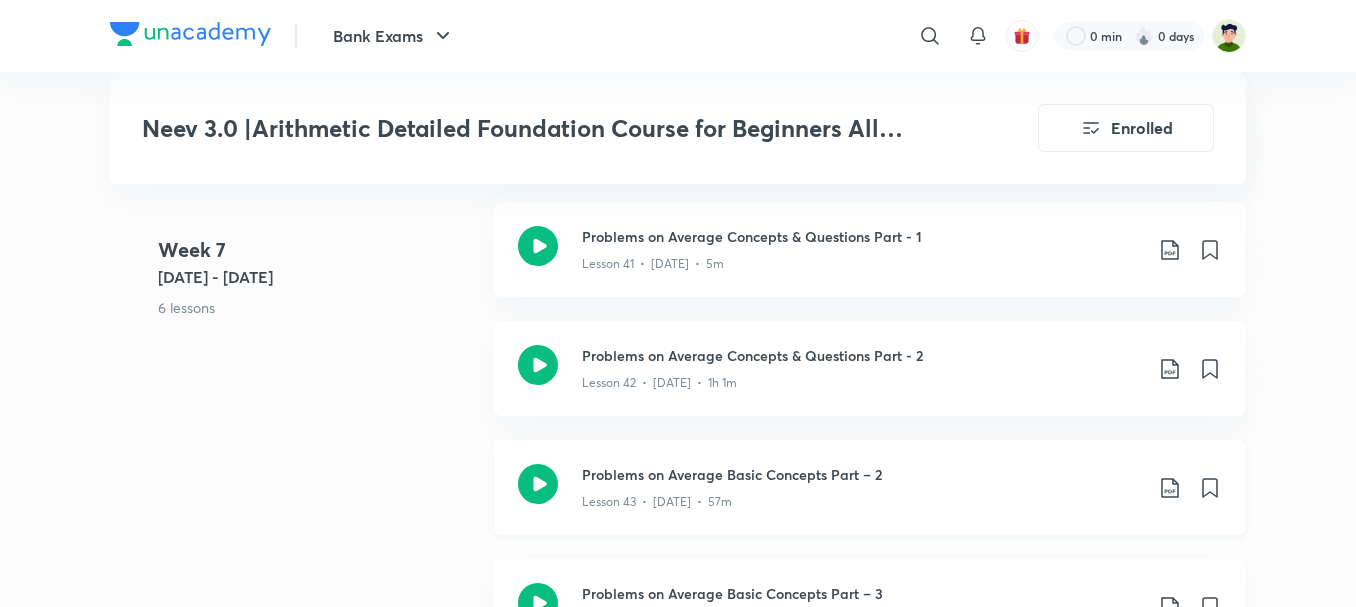 scroll, scrollTop: 6350, scrollLeft: 0, axis: vertical 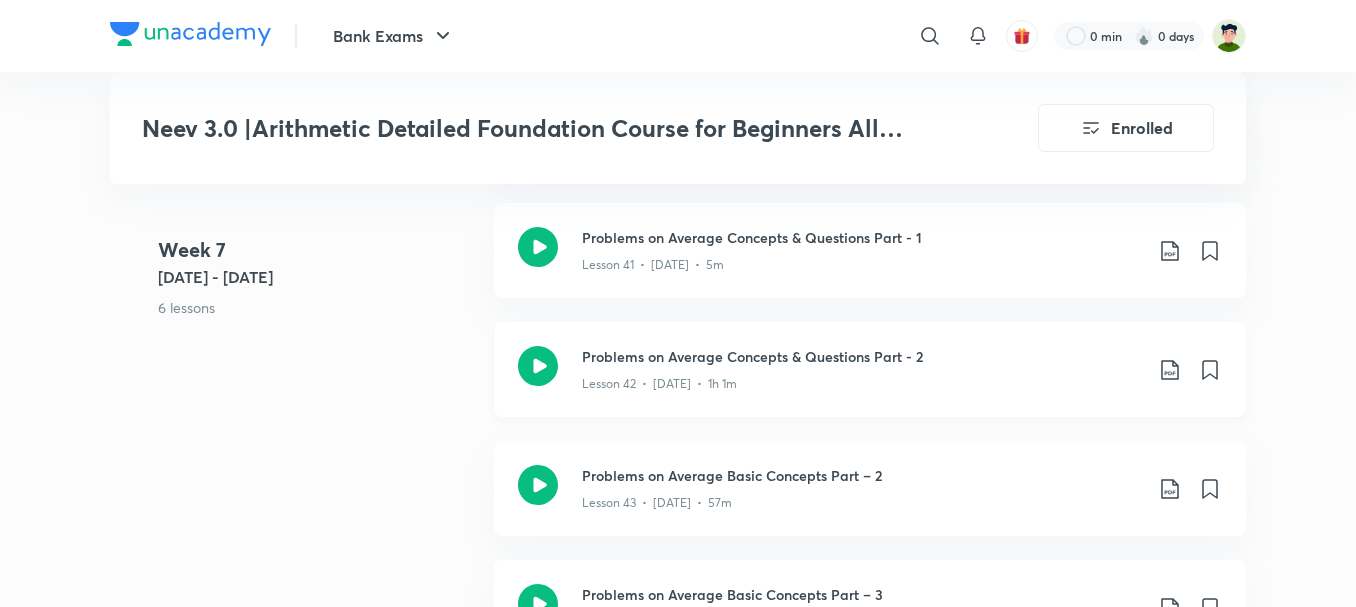 click 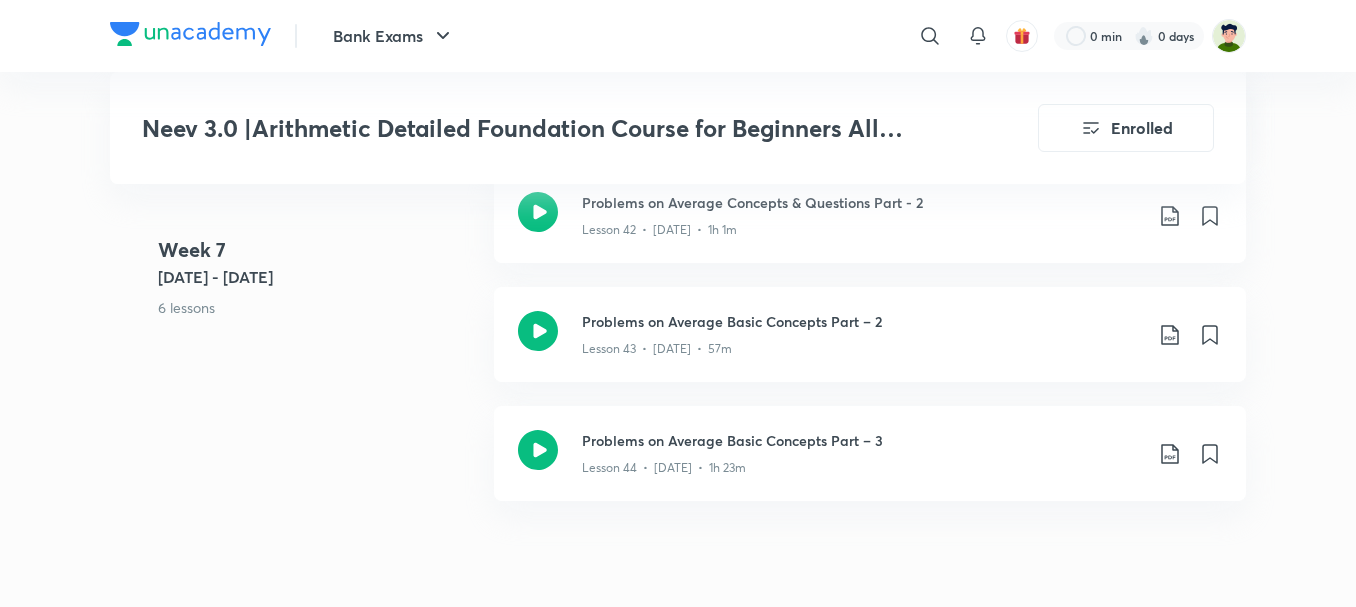 scroll, scrollTop: 6491, scrollLeft: 0, axis: vertical 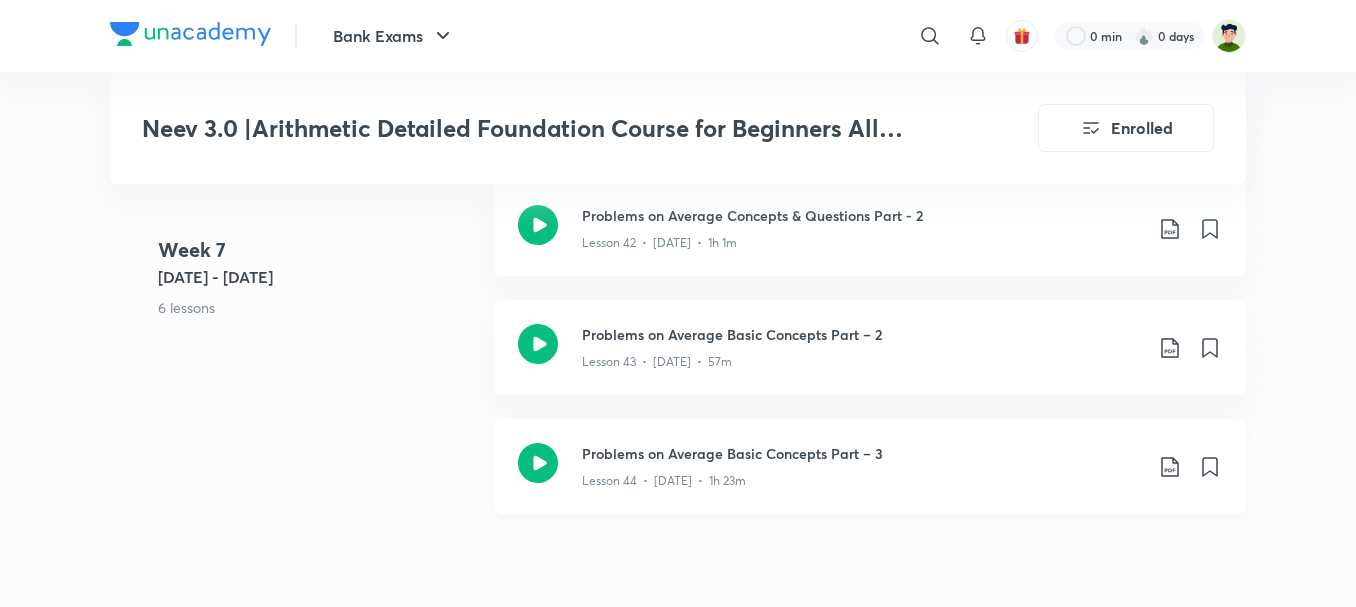 click 